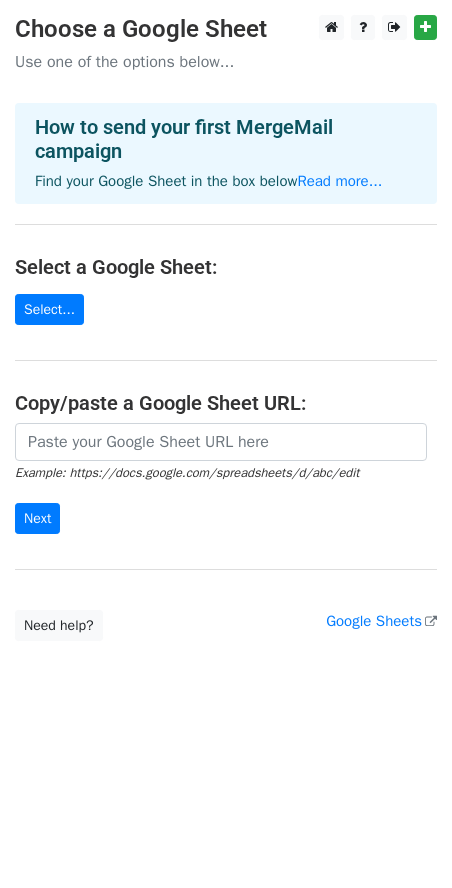 scroll, scrollTop: 0, scrollLeft: 0, axis: both 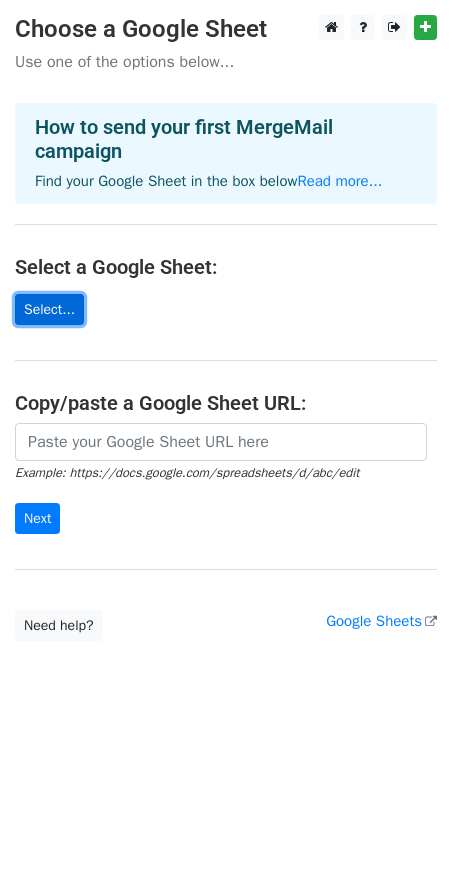 click on "Select..." at bounding box center (49, 309) 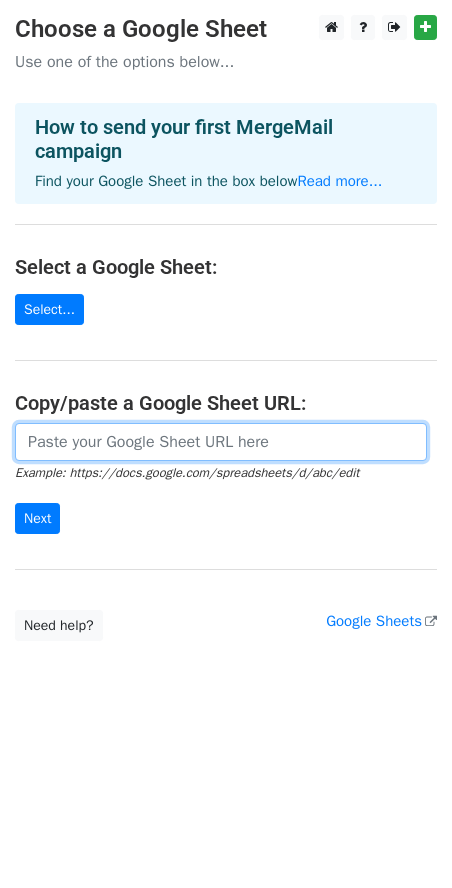 click at bounding box center [221, 442] 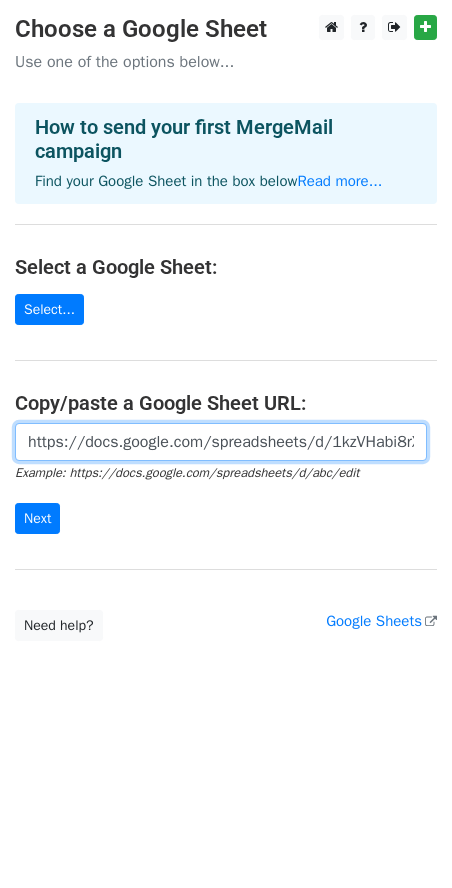 scroll, scrollTop: 0, scrollLeft: 476, axis: horizontal 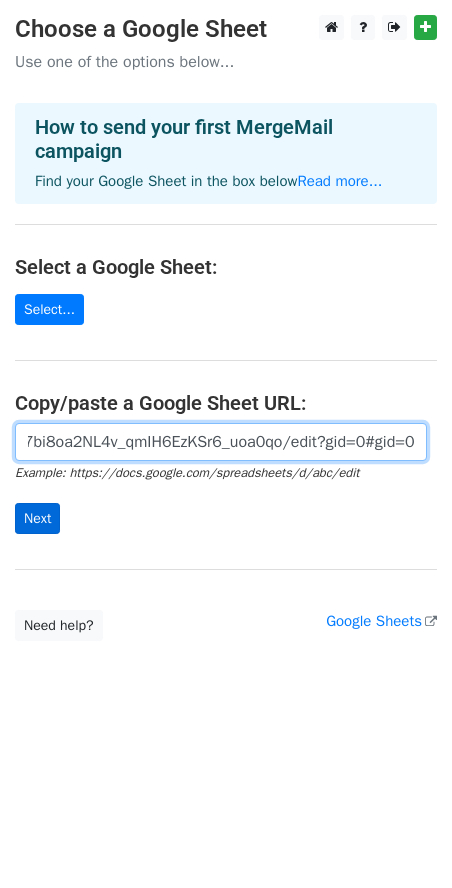 type on "https://docs.google.com/spreadsheets/d/1kzVHabi8rXyW87bi8oa2NL4v_qmIH6EzKSr6_uoa0qo/edit?gid=0#gid=0" 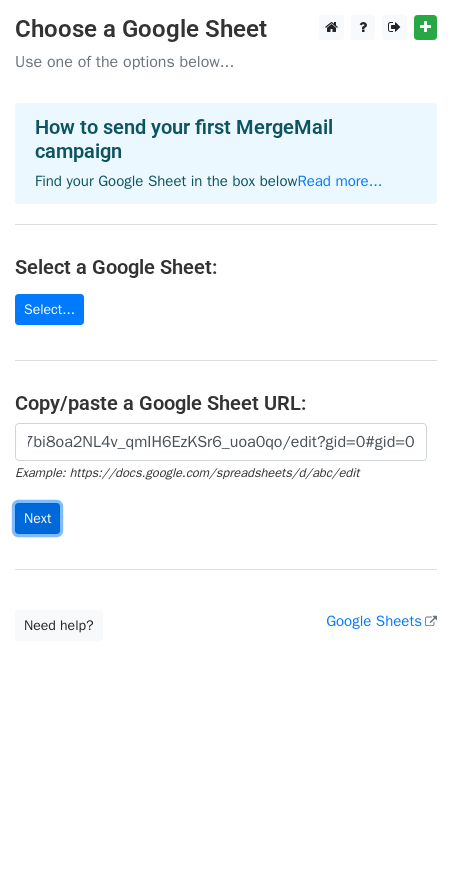 scroll, scrollTop: 0, scrollLeft: 0, axis: both 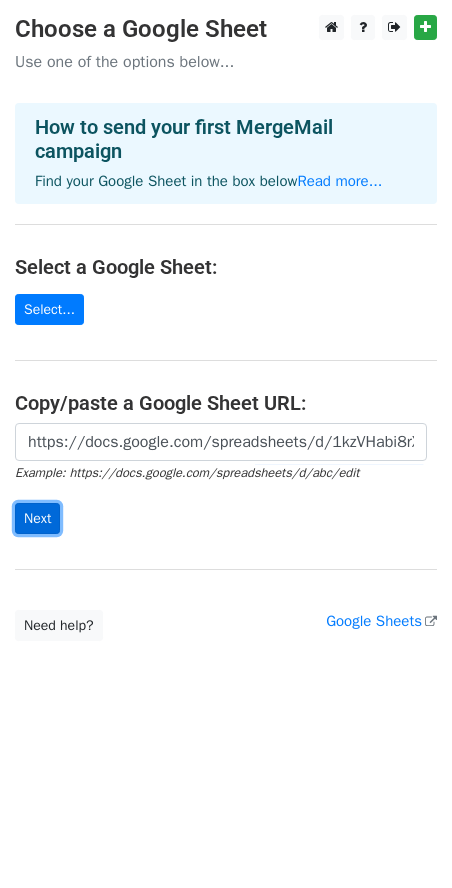 click on "Next" at bounding box center [37, 518] 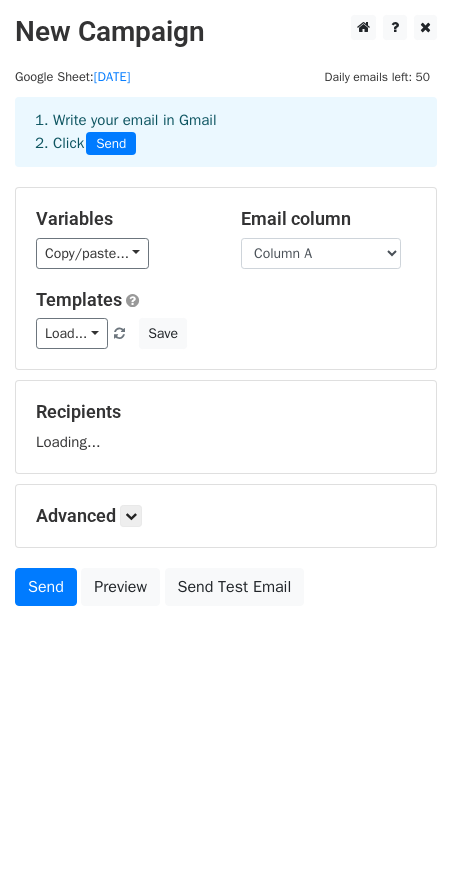 scroll, scrollTop: 0, scrollLeft: 0, axis: both 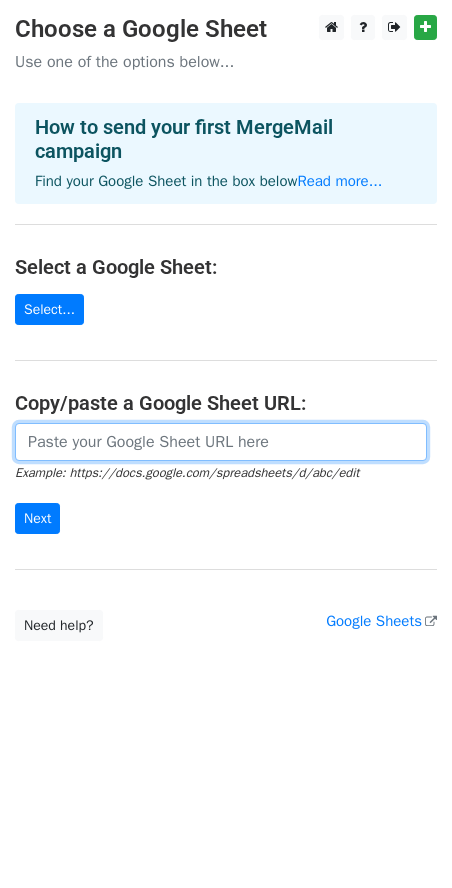 click at bounding box center [221, 442] 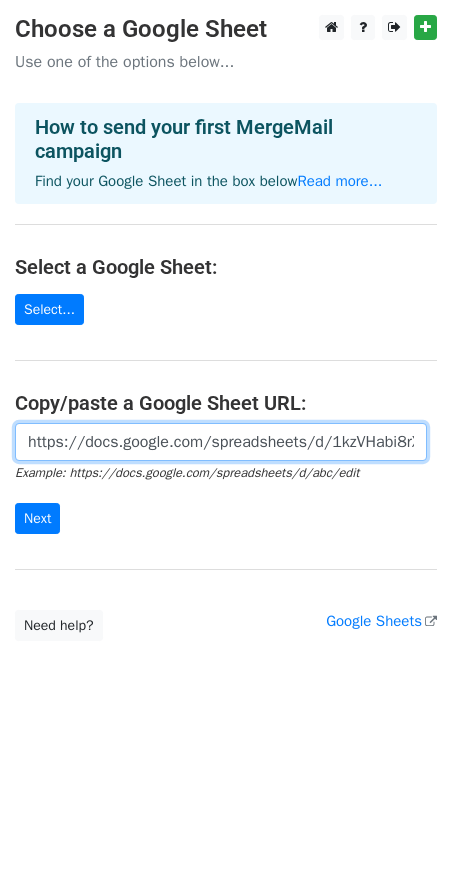 scroll, scrollTop: 0, scrollLeft: 476, axis: horizontal 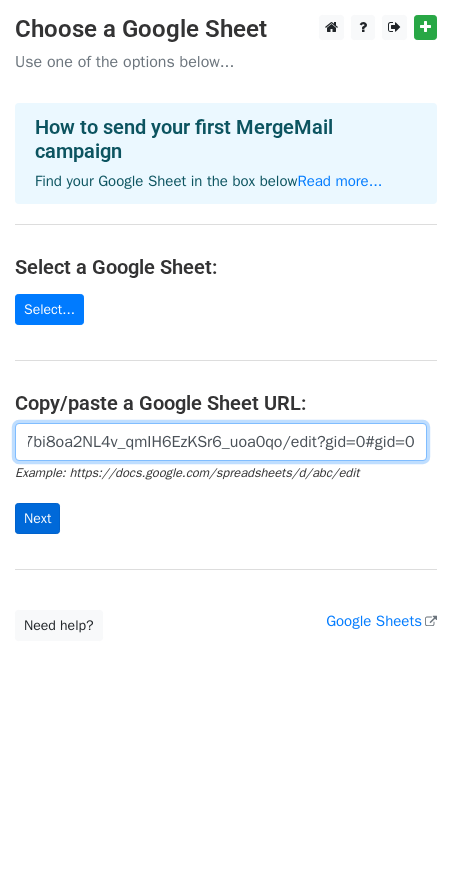 type on "https://docs.google.com/spreadsheets/d/1kzVHabi8rXyW87bi8oa2NL4v_qmIH6EzKSr6_uoa0qo/edit?gid=0#gid=0" 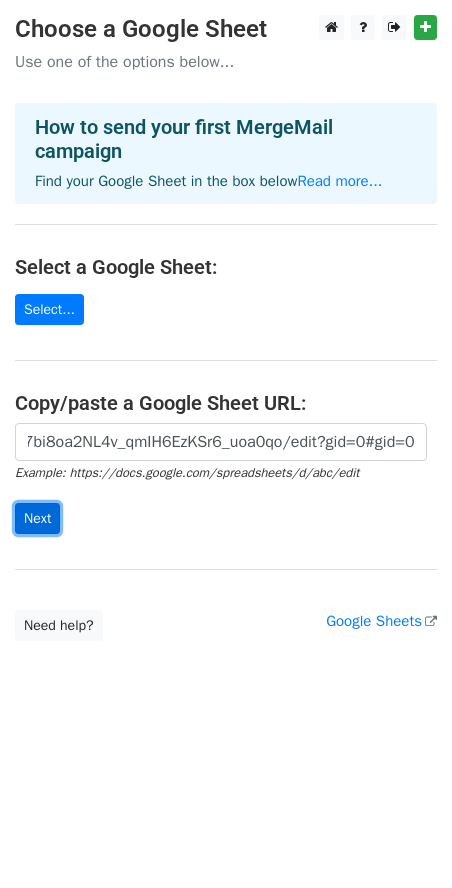 click on "Next" at bounding box center [37, 518] 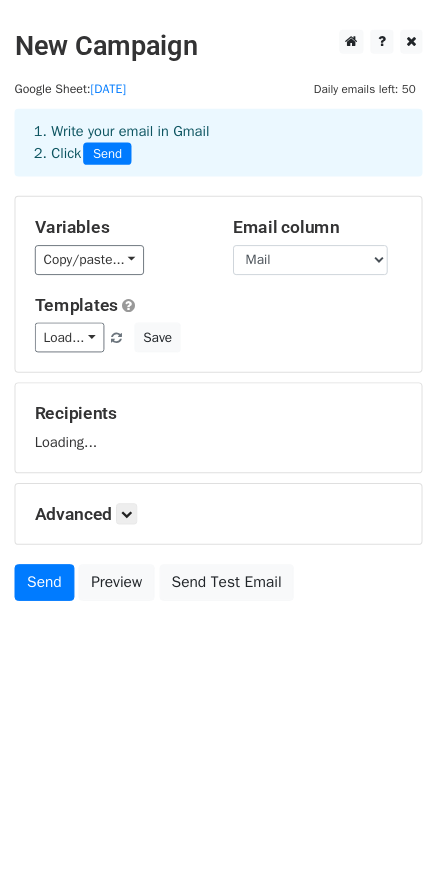 scroll, scrollTop: 0, scrollLeft: 0, axis: both 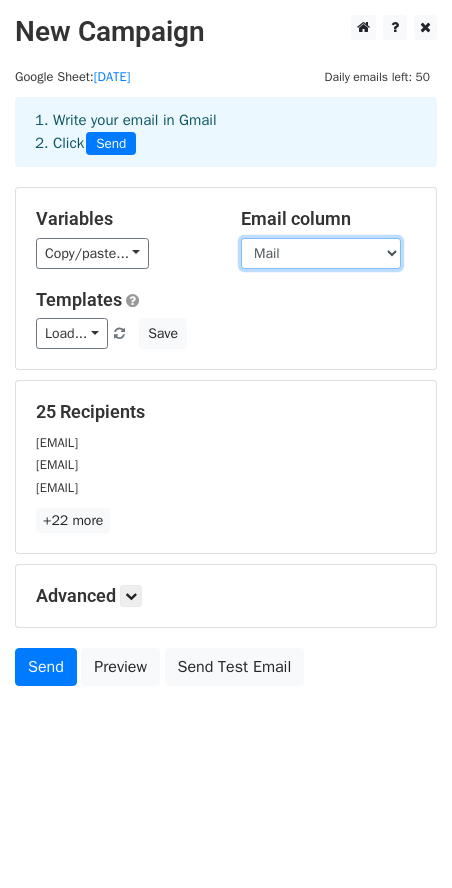 click on "Mail
[NAME]" at bounding box center (321, 253) 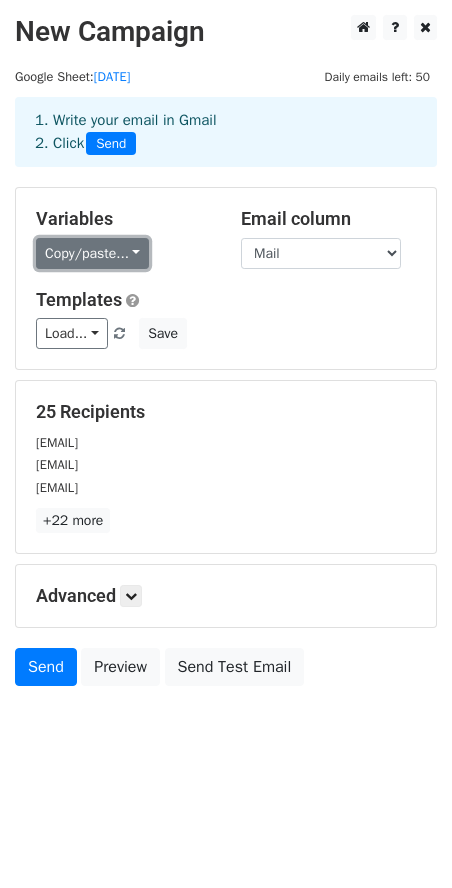 click on "Copy/paste..." at bounding box center [92, 253] 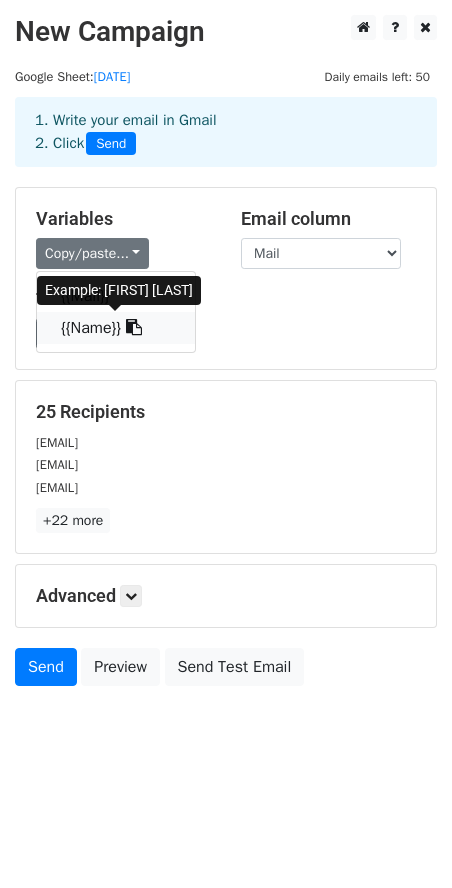 click on "{{Name}}" at bounding box center [116, 328] 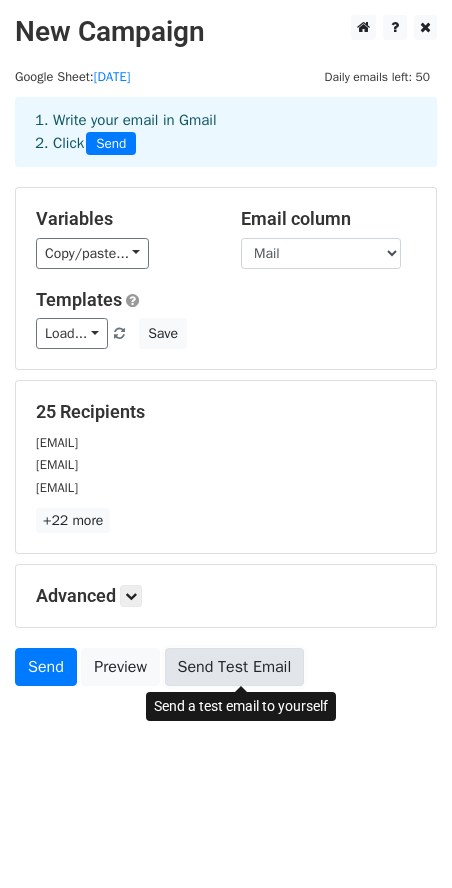 click on "Send Test Email" at bounding box center [235, 667] 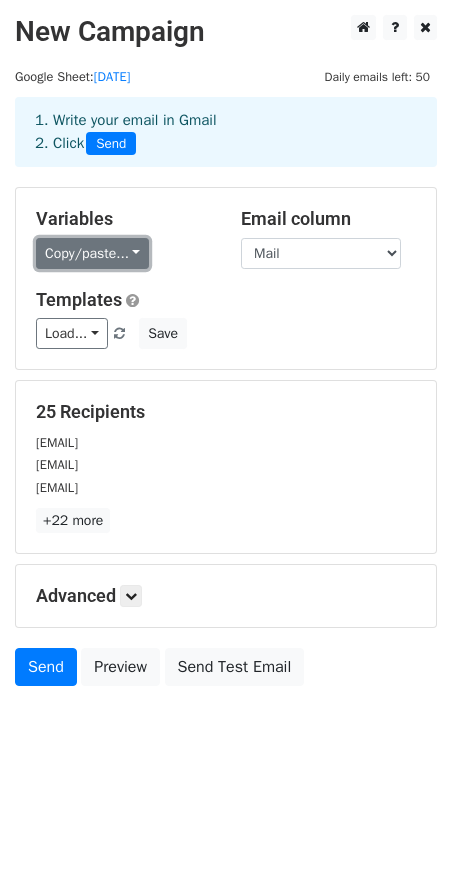 click on "Copy/paste..." at bounding box center (92, 253) 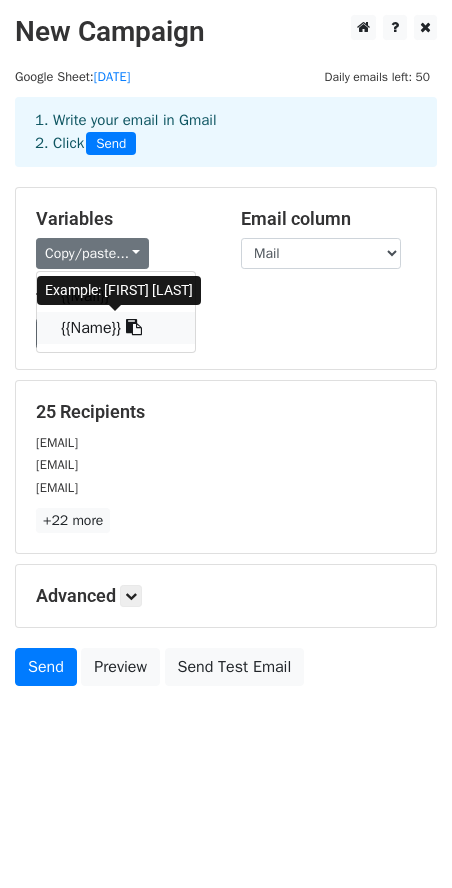 click on "{{Name}}" at bounding box center (116, 328) 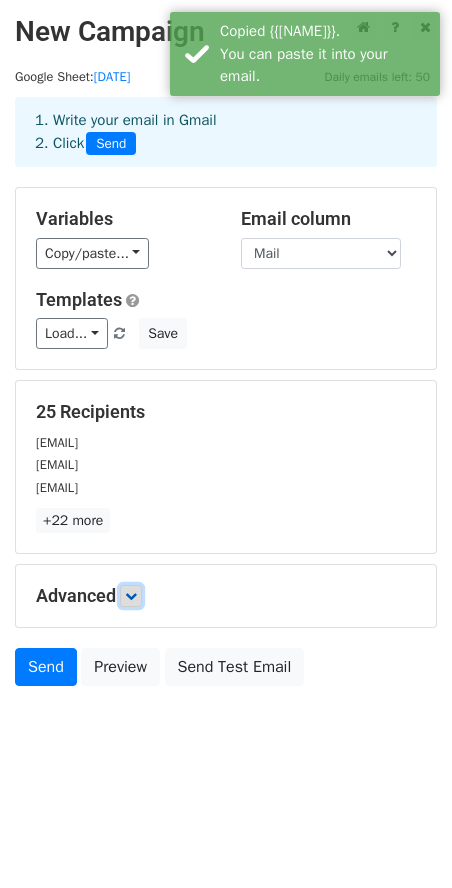 click at bounding box center (131, 596) 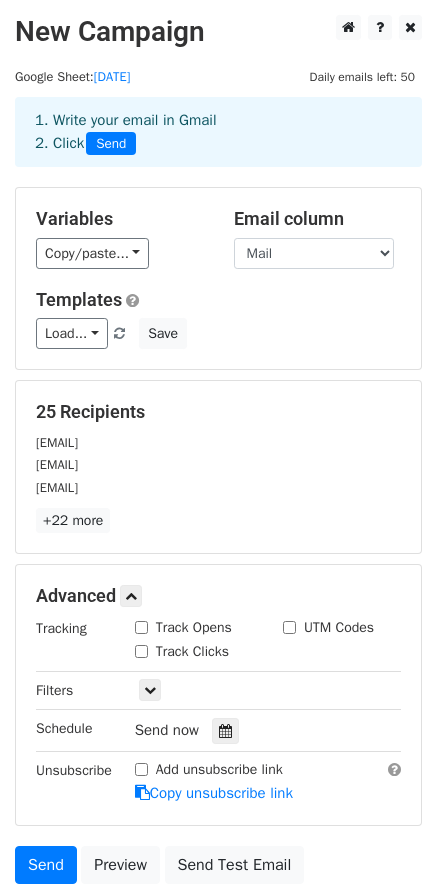 click on "Track Opens" at bounding box center (141, 627) 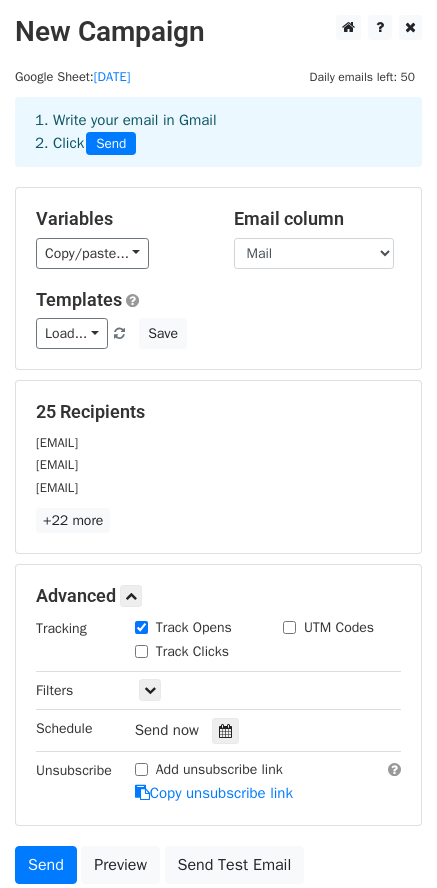 click on "Track Clicks" at bounding box center (141, 651) 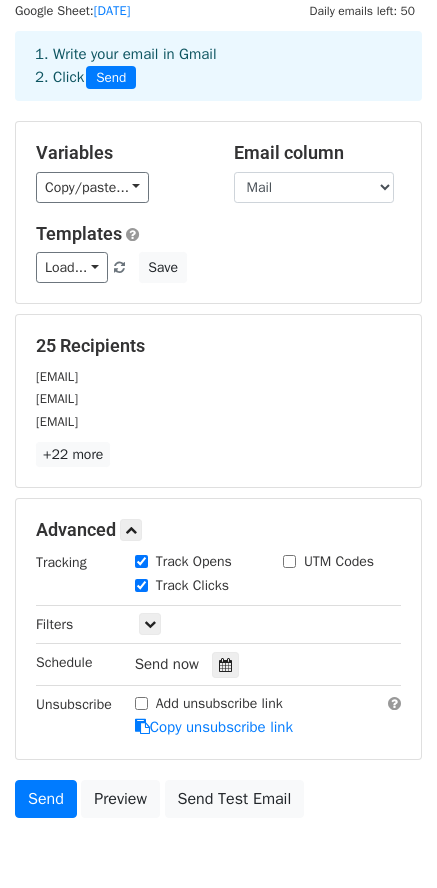 scroll, scrollTop: 165, scrollLeft: 0, axis: vertical 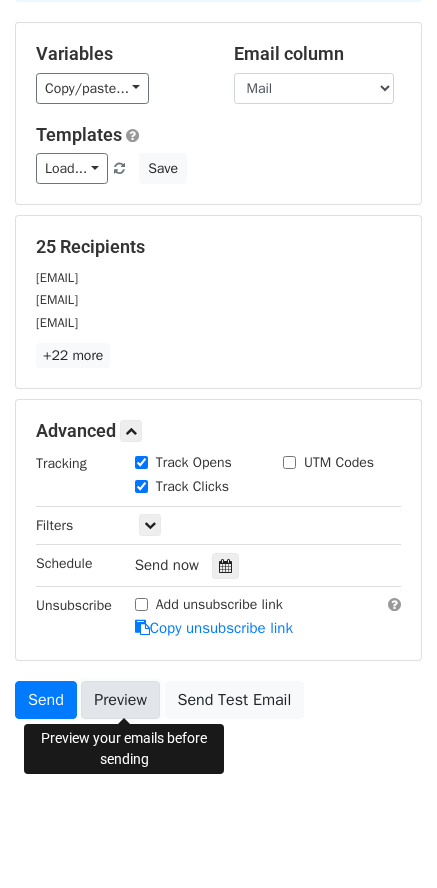 click on "Preview" at bounding box center (120, 700) 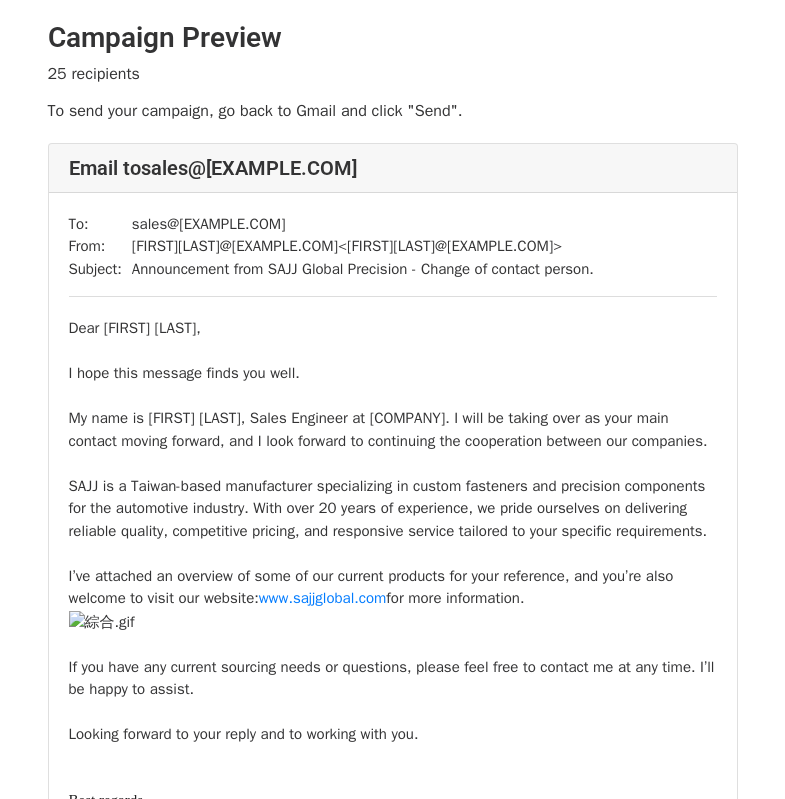 scroll, scrollTop: 0, scrollLeft: 0, axis: both 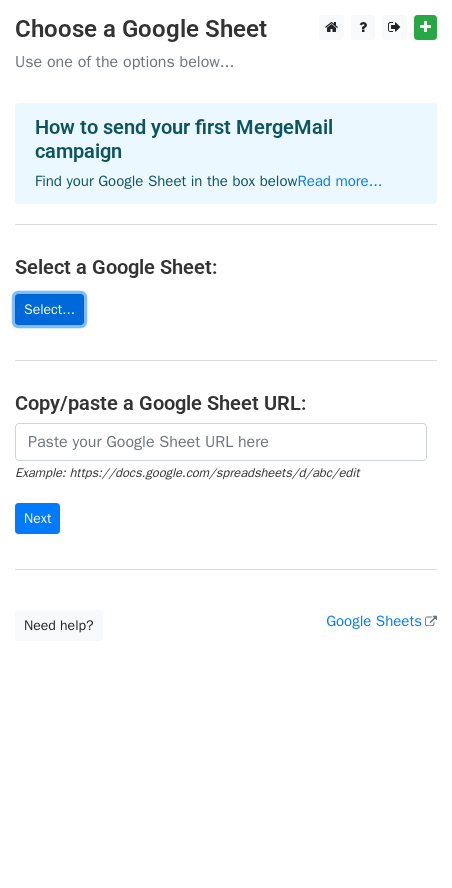 click on "Select..." at bounding box center [49, 309] 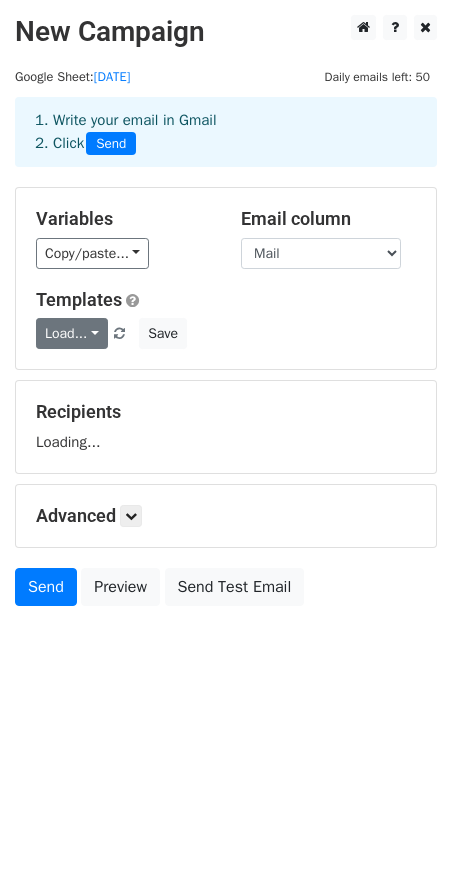 scroll, scrollTop: 0, scrollLeft: 0, axis: both 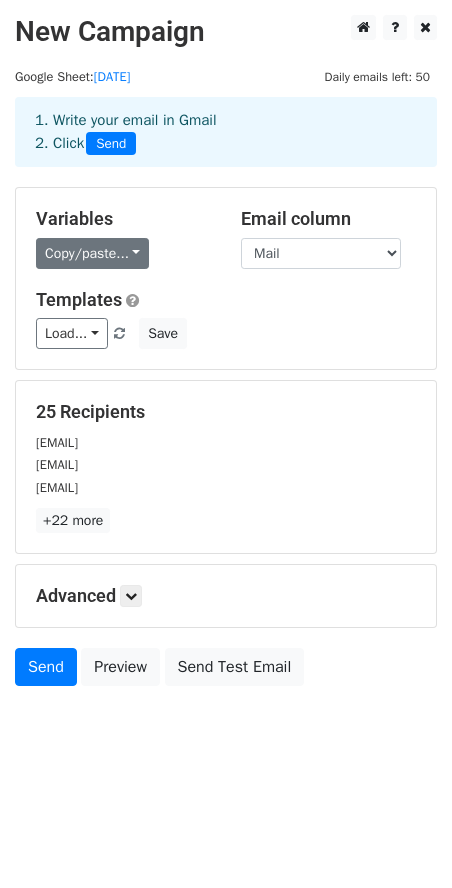click on "Copy/paste..." at bounding box center [92, 253] 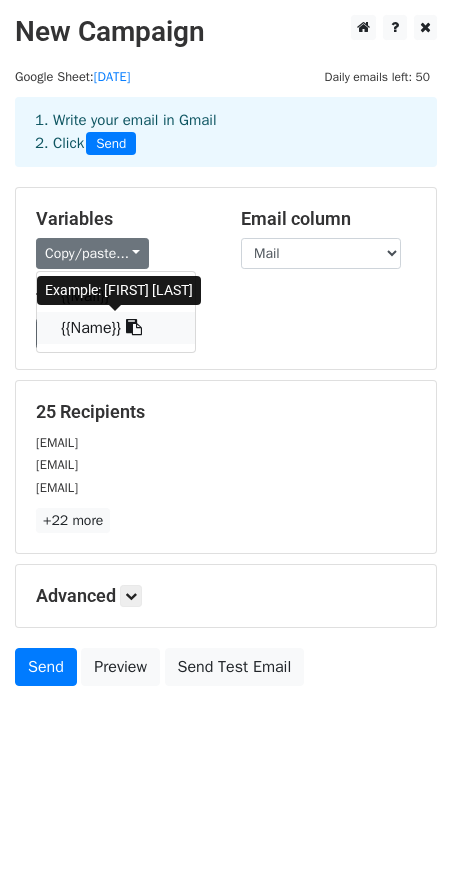 click on "{{Name}}" at bounding box center (116, 328) 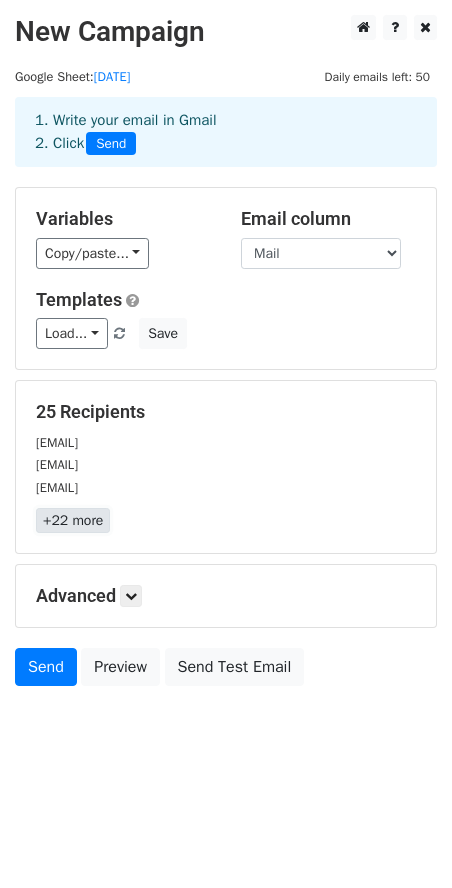 click on "+22 more" at bounding box center [73, 520] 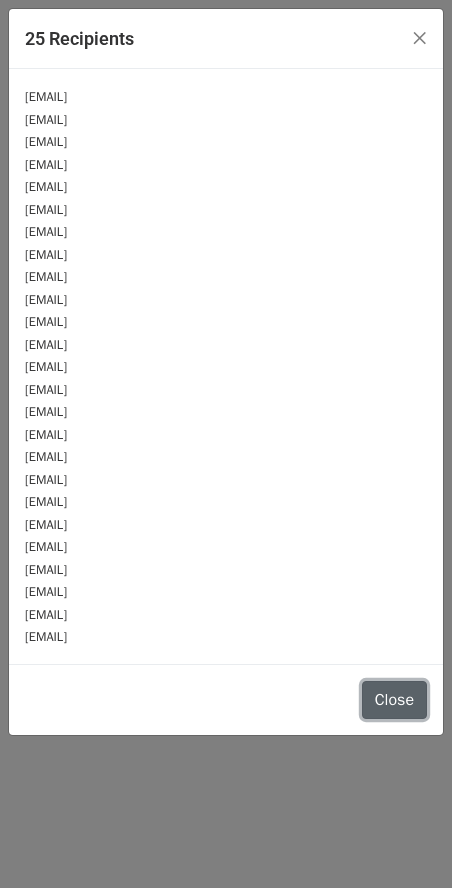 click on "Close" at bounding box center (394, 700) 